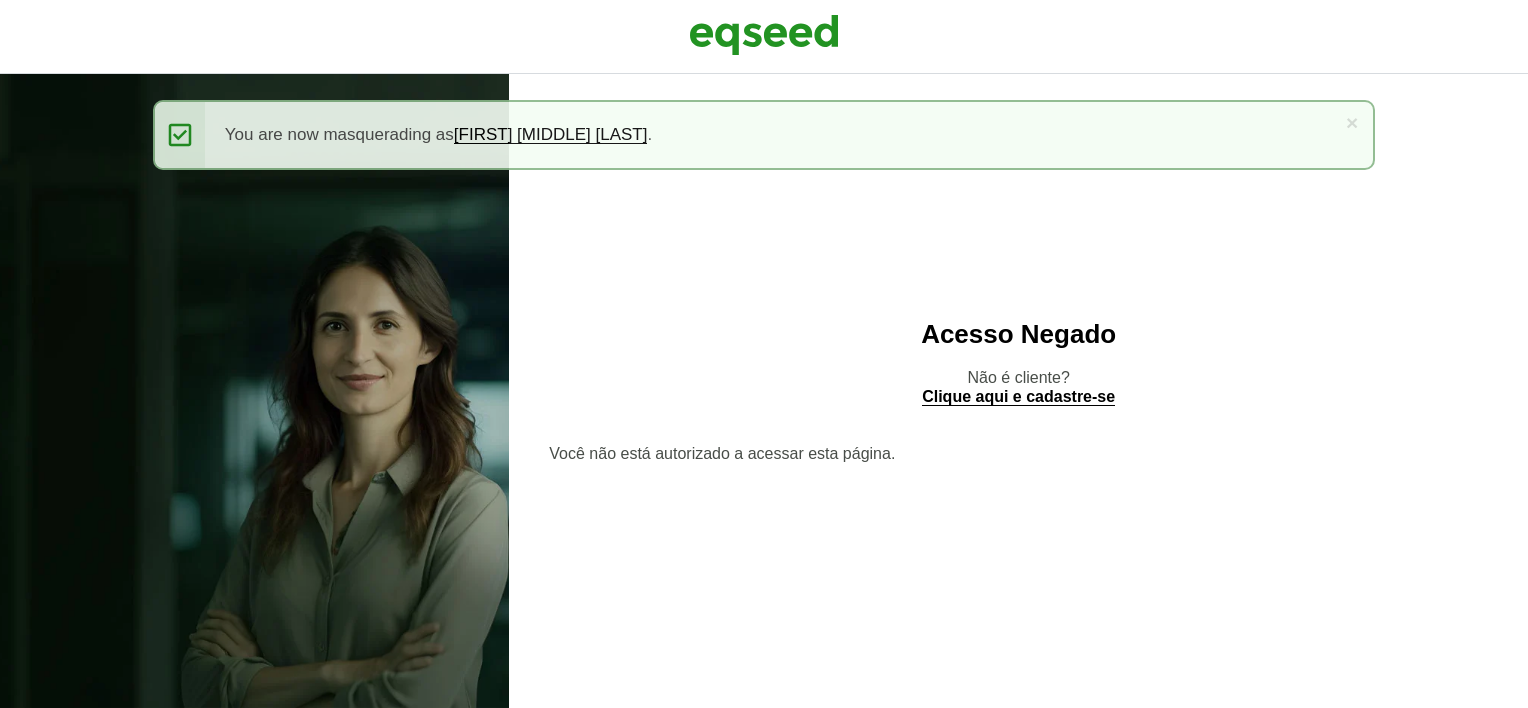 scroll, scrollTop: 0, scrollLeft: 0, axis: both 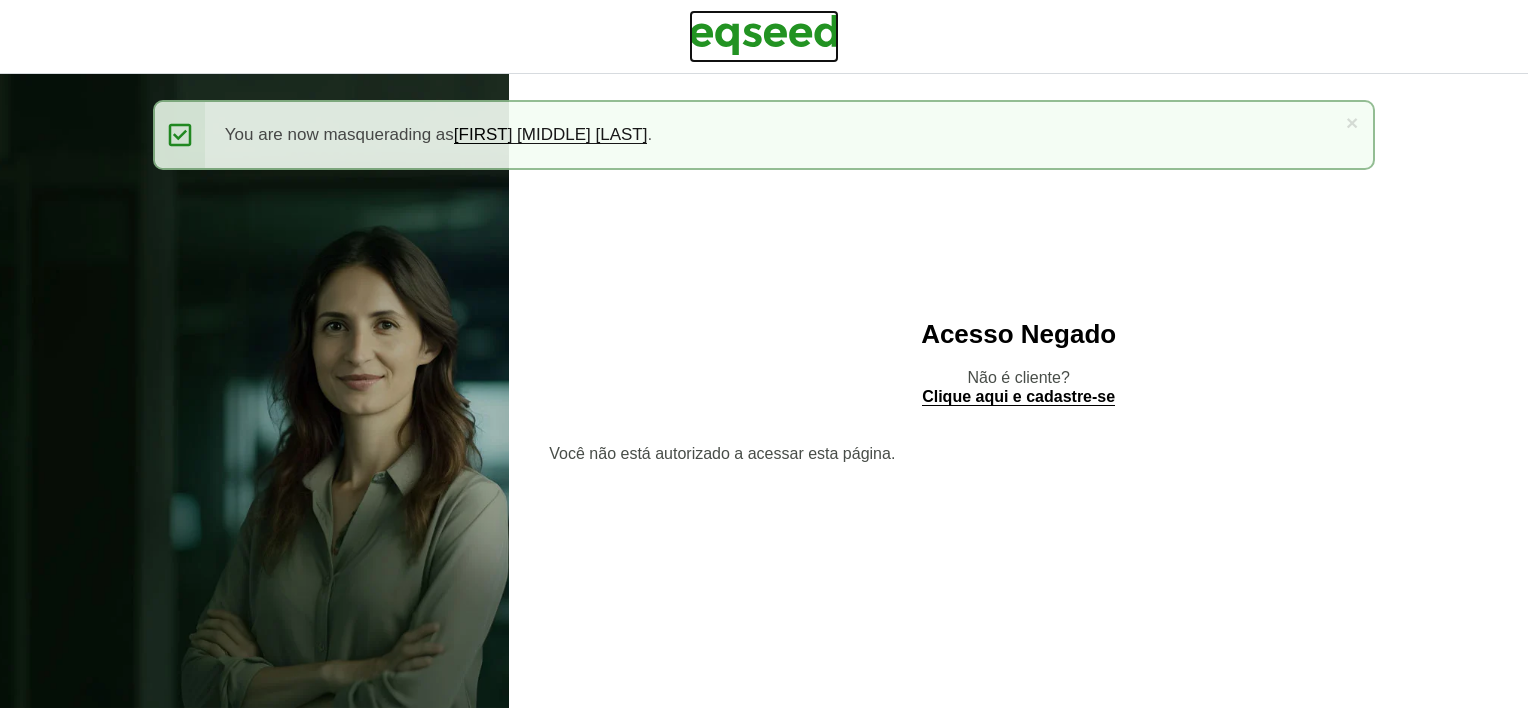 click at bounding box center [764, 35] 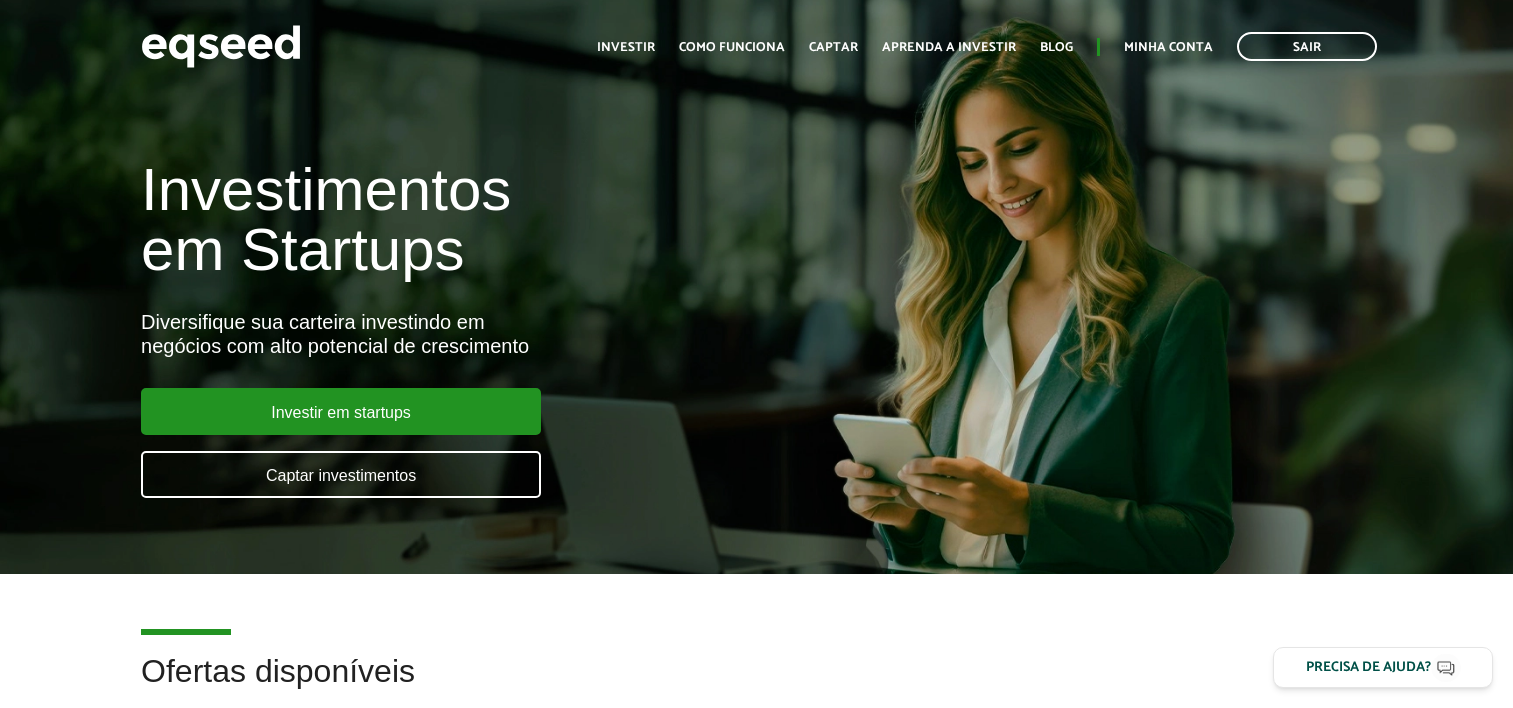scroll, scrollTop: 0, scrollLeft: 0, axis: both 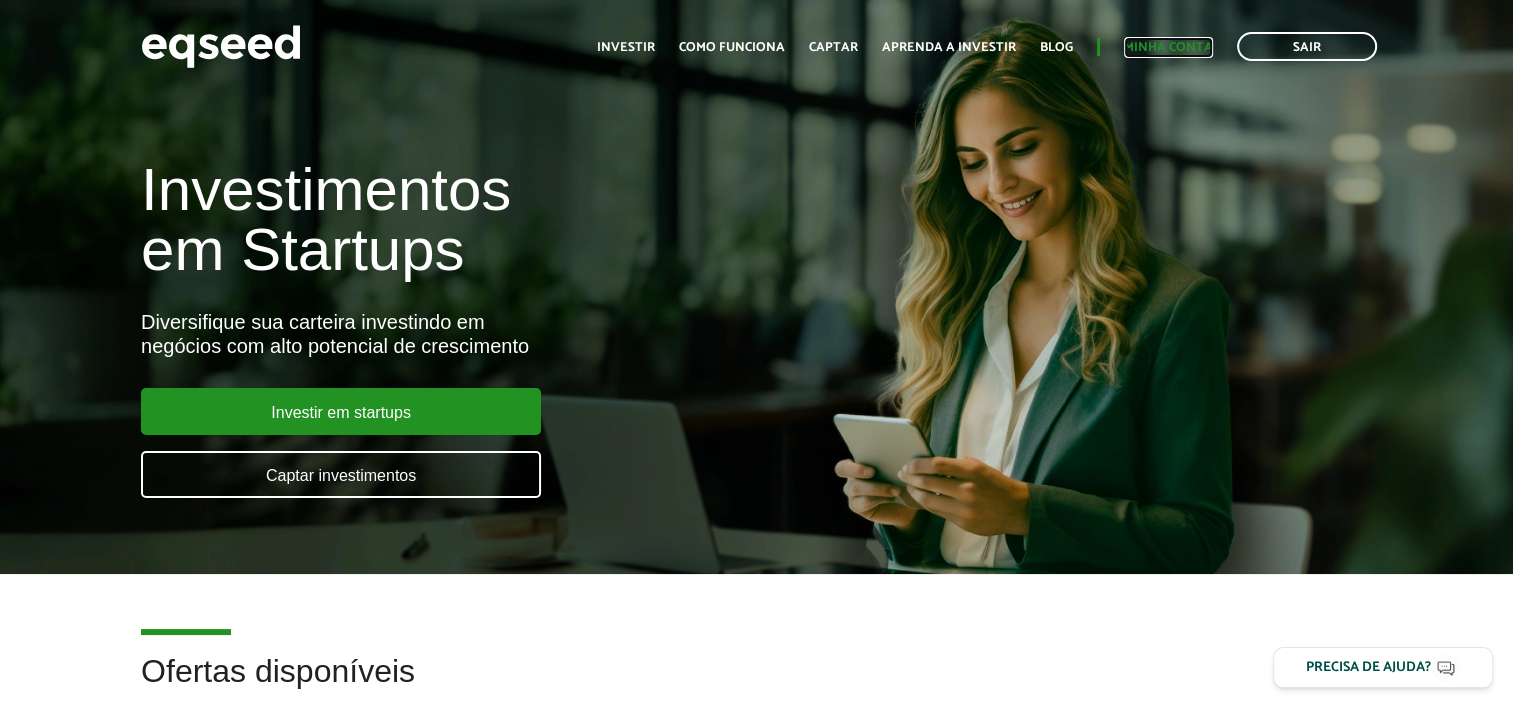 click on "Minha conta" at bounding box center (1168, 47) 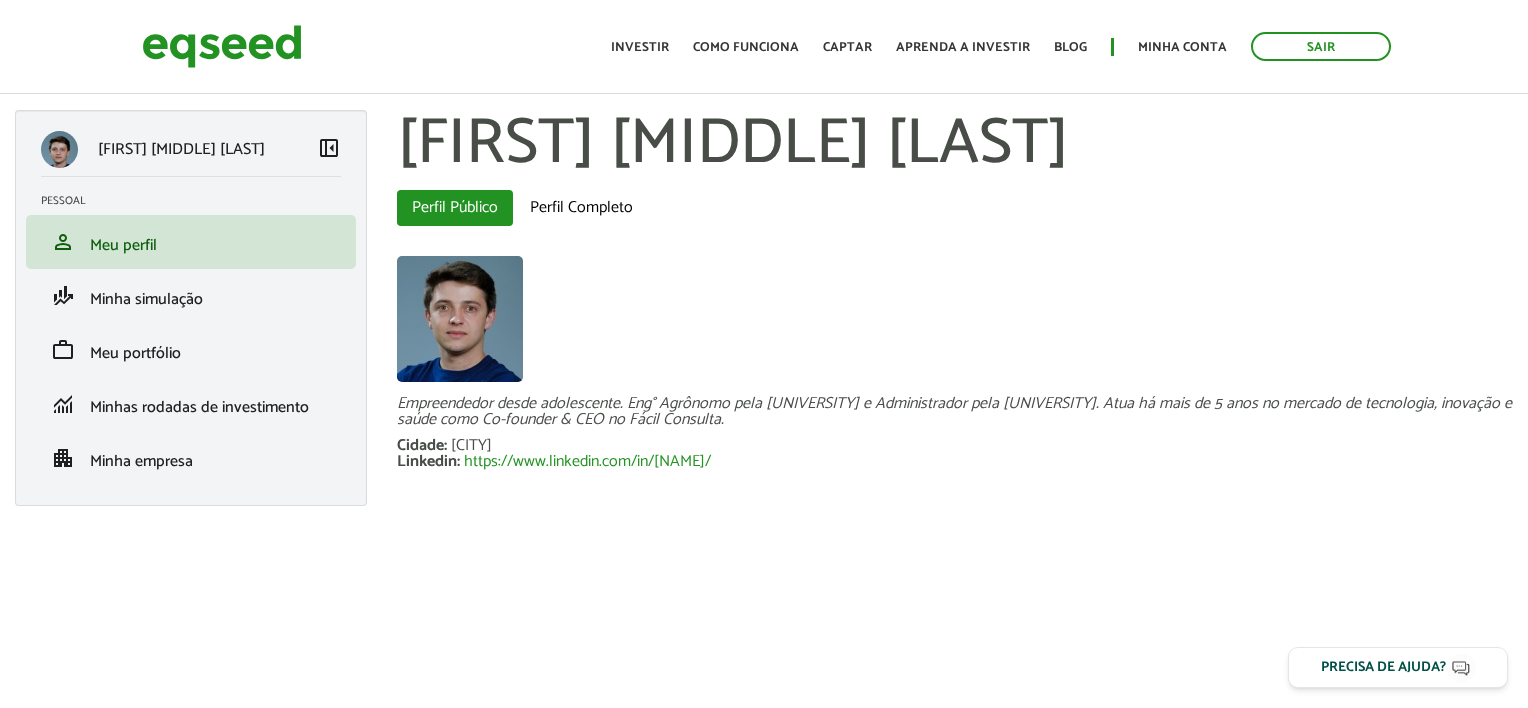 scroll, scrollTop: 0, scrollLeft: 0, axis: both 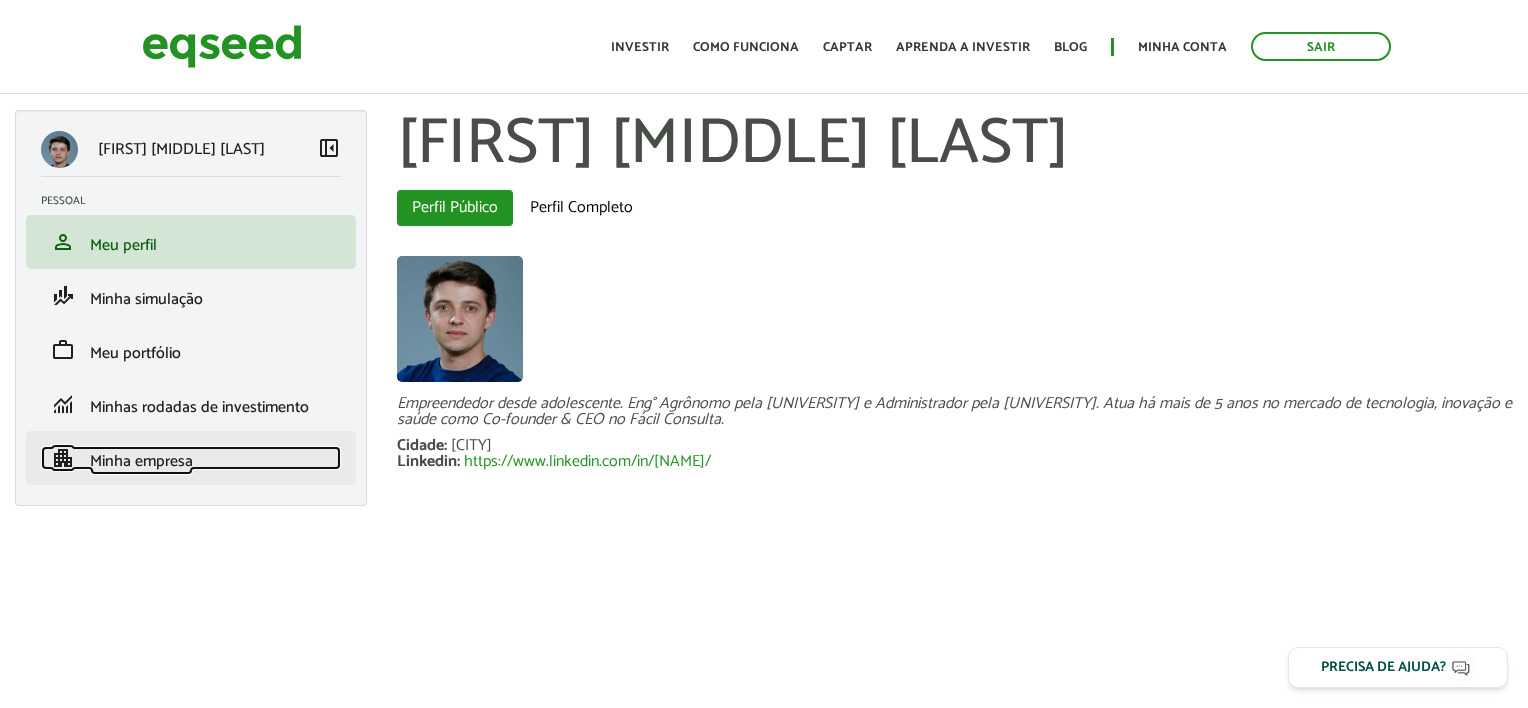 click on "Minha empresa" at bounding box center [141, 461] 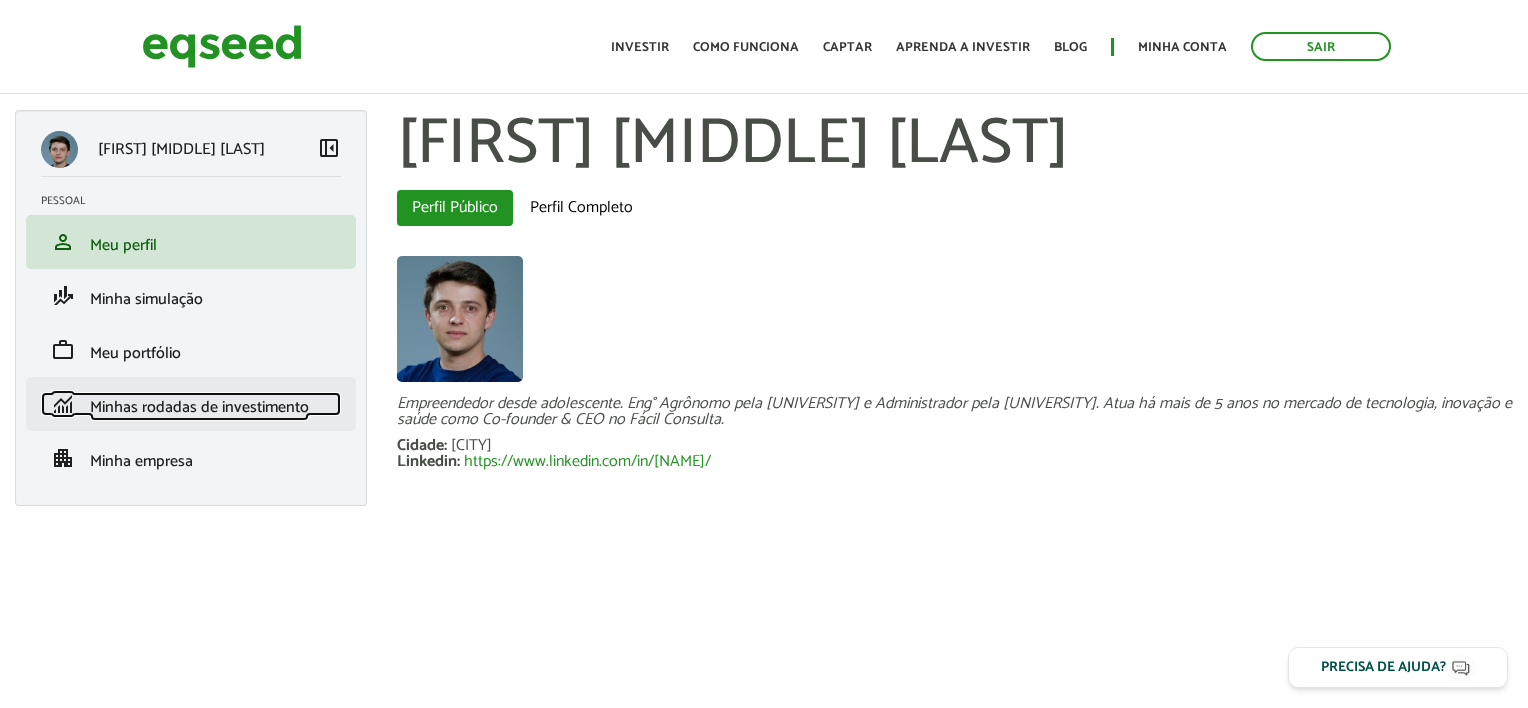 click on "Minhas rodadas de investimento" at bounding box center (199, 407) 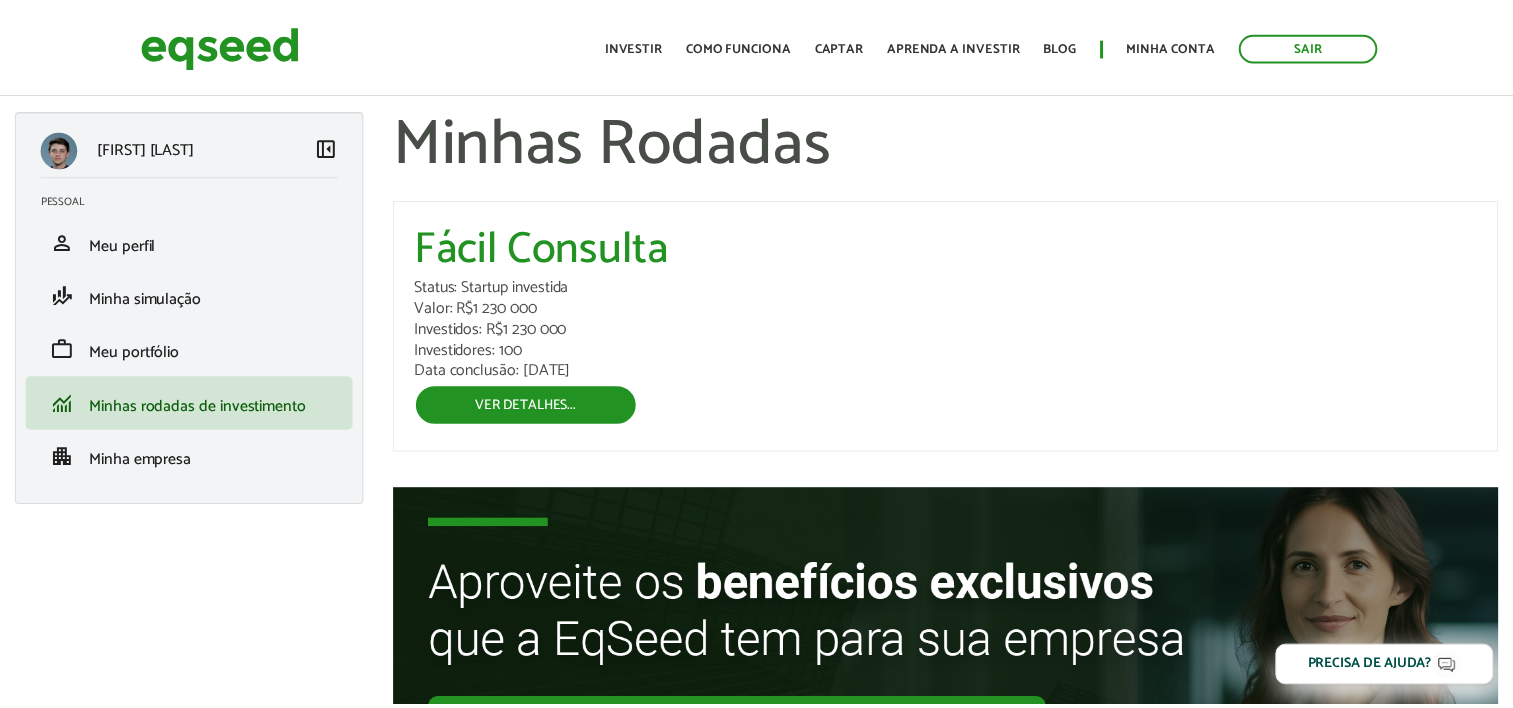 scroll, scrollTop: 0, scrollLeft: 0, axis: both 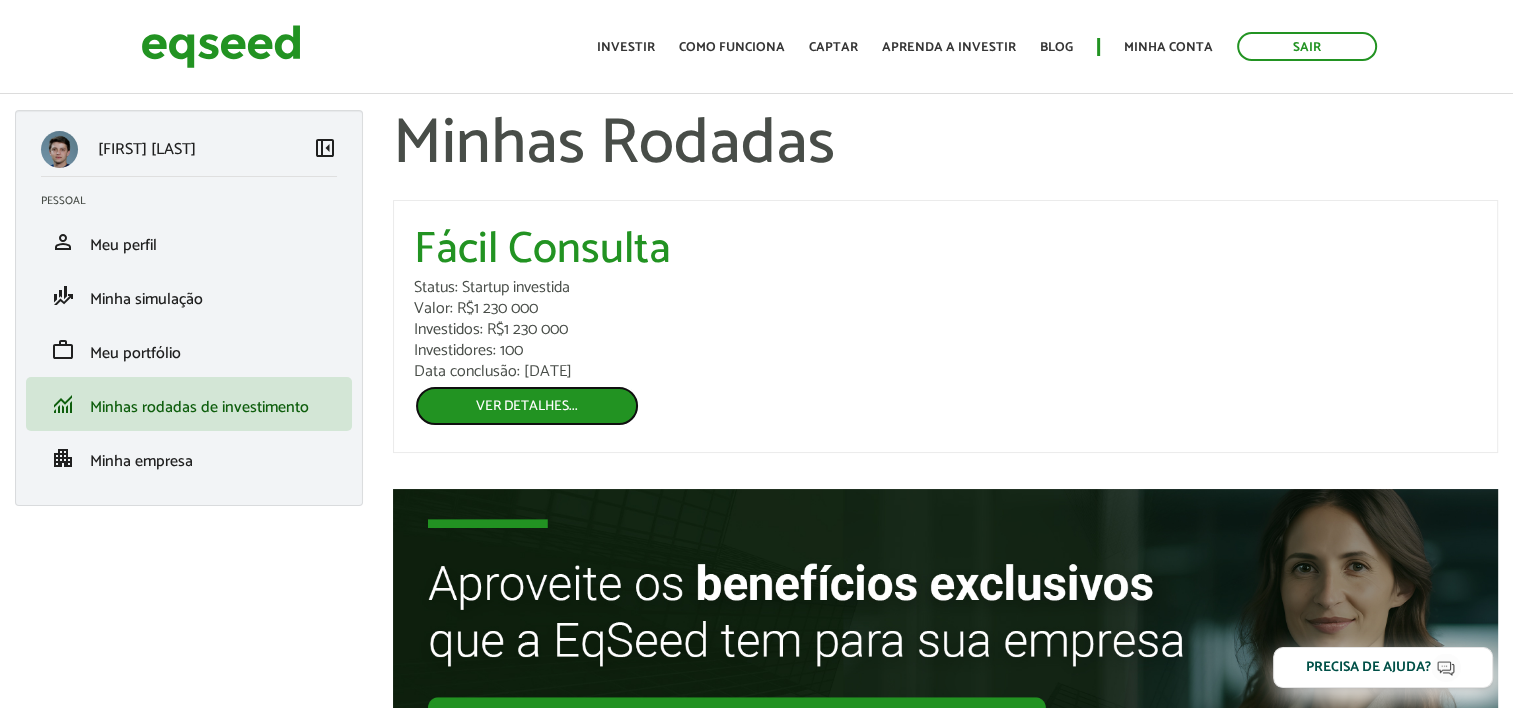 click on "Ver detalhes..." at bounding box center (527, 406) 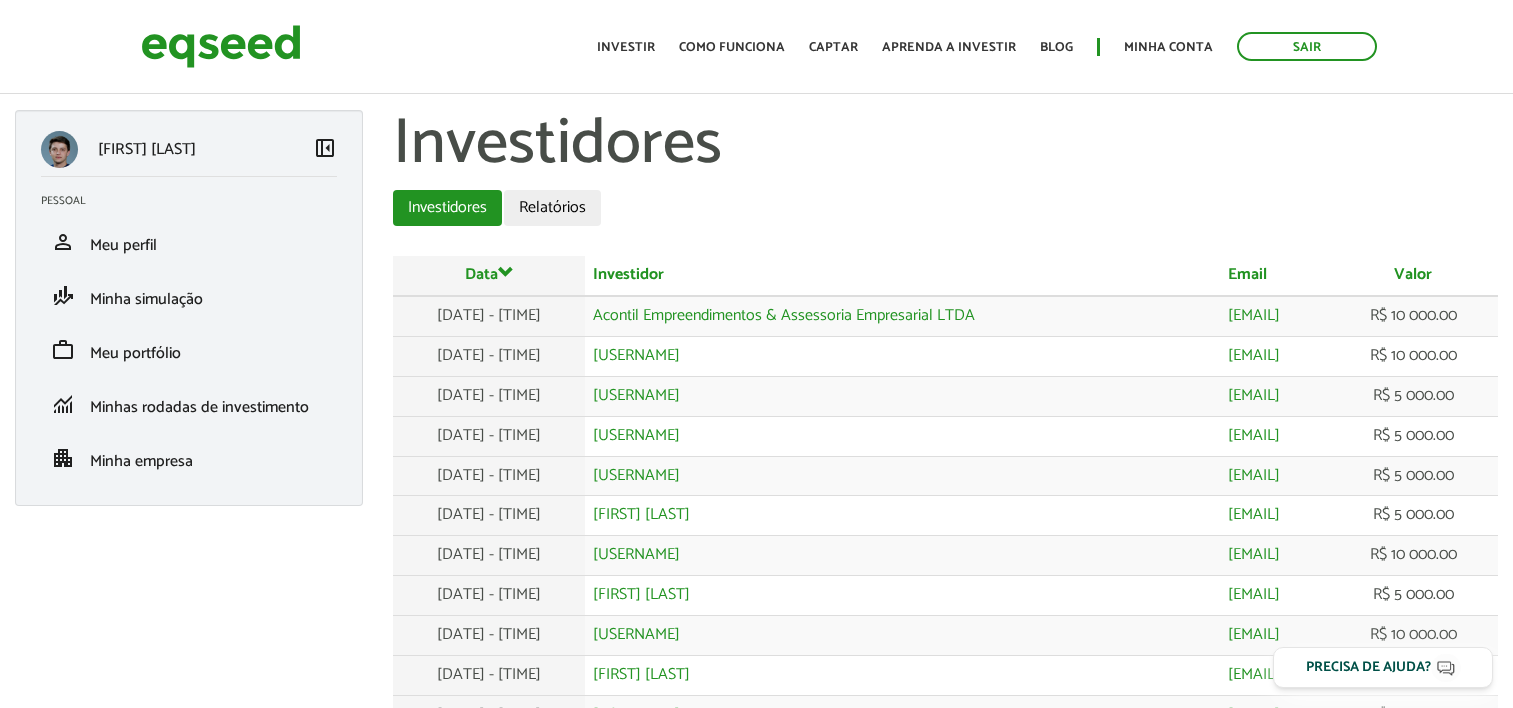 scroll, scrollTop: 0, scrollLeft: 0, axis: both 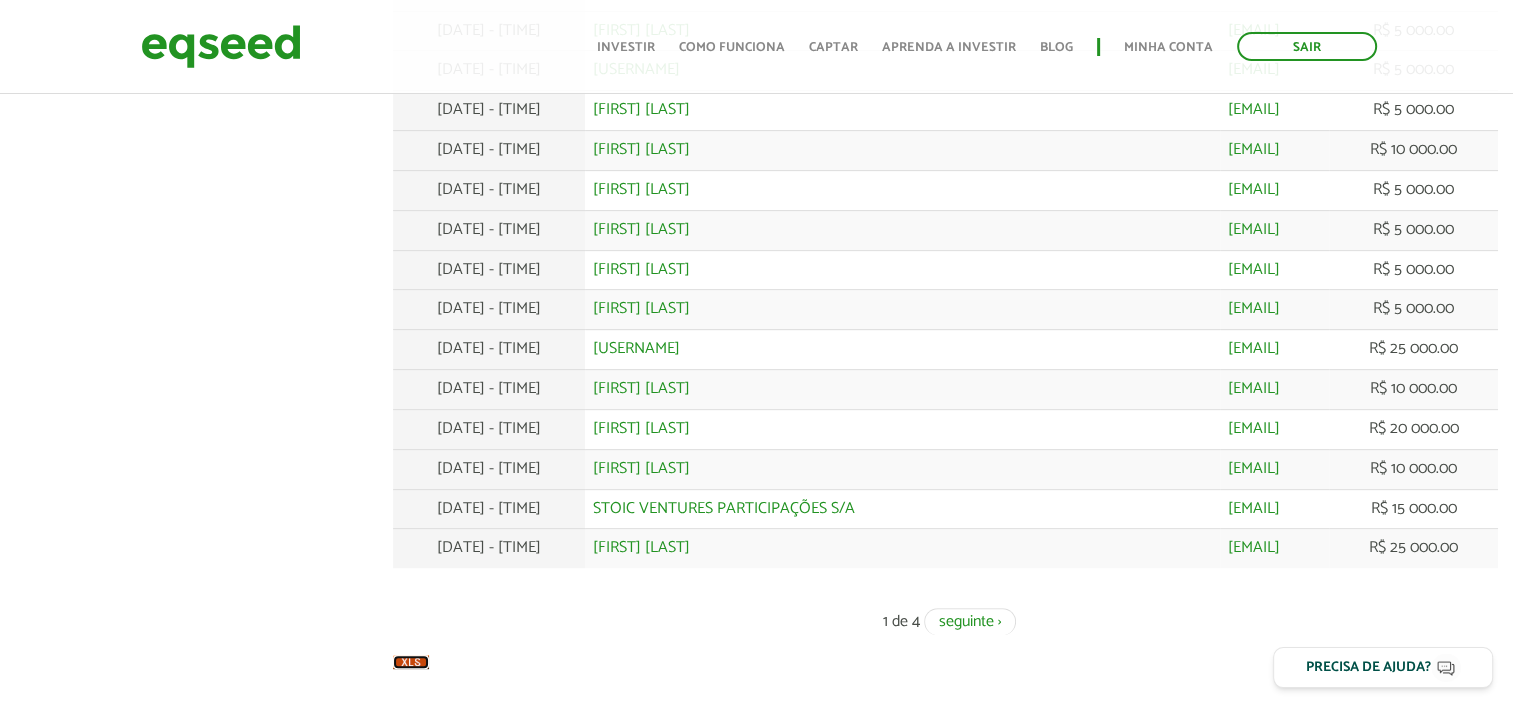 click at bounding box center [411, 662] 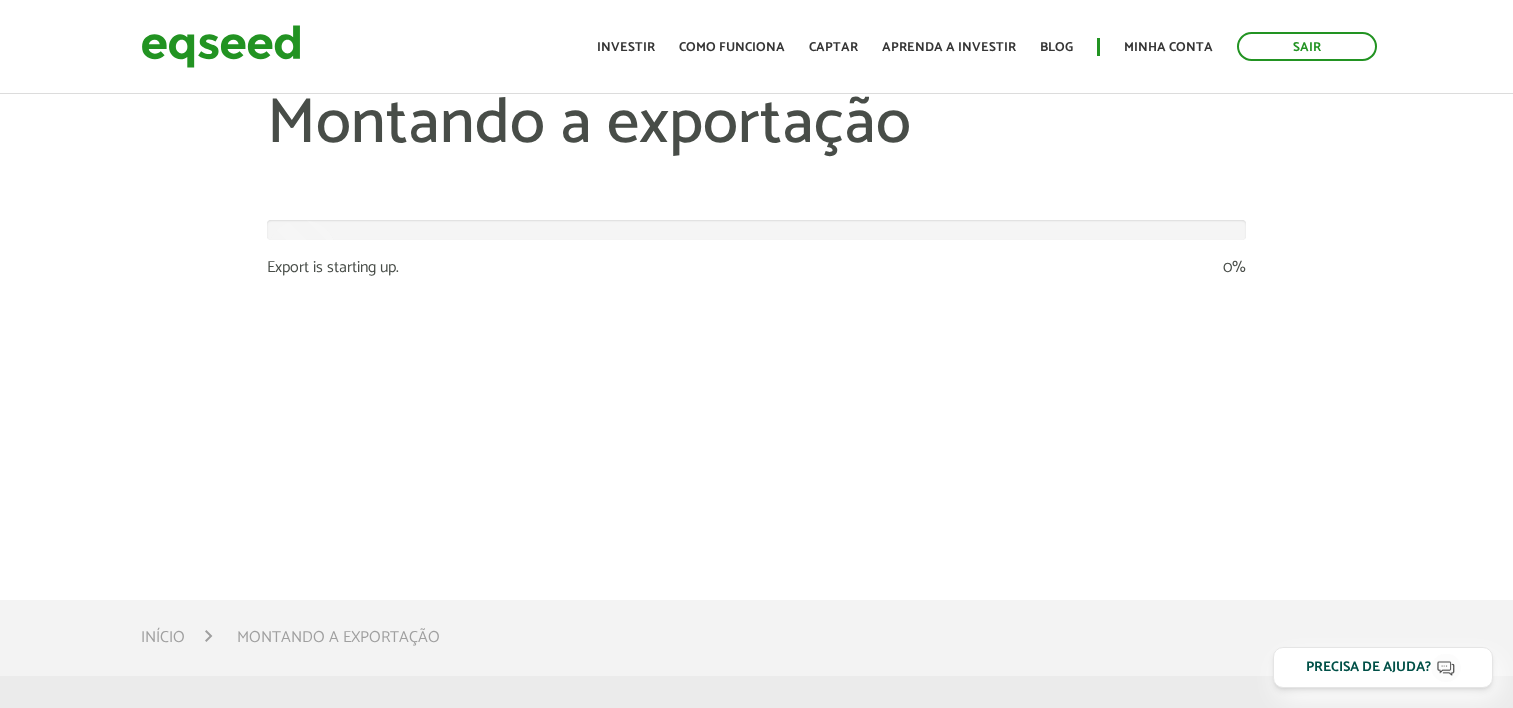 scroll, scrollTop: 0, scrollLeft: 0, axis: both 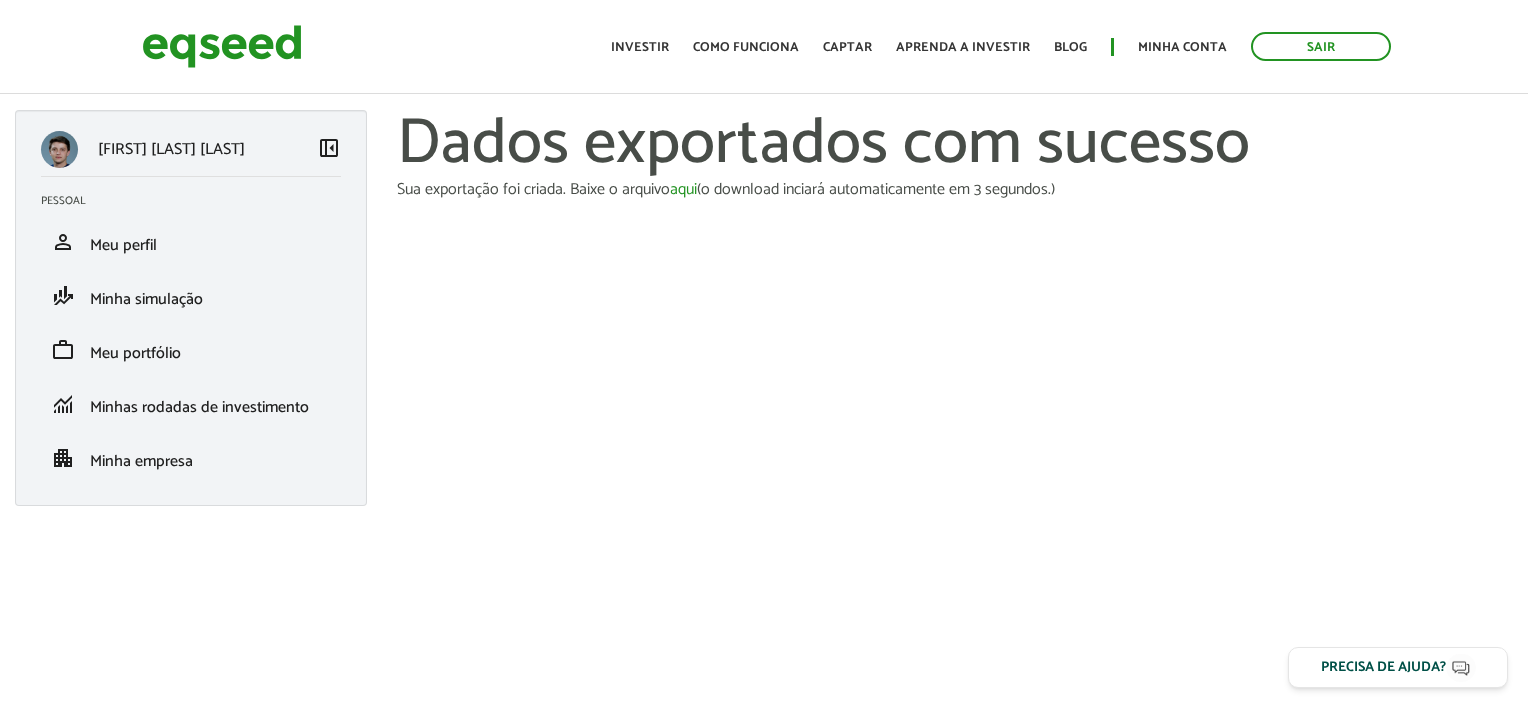 click on "Sair
Toggle navigation
Toggle navigation
Início
Investir Como funciona Captar Aprenda a investir Blog Minha conta Sair" at bounding box center (764, 46) 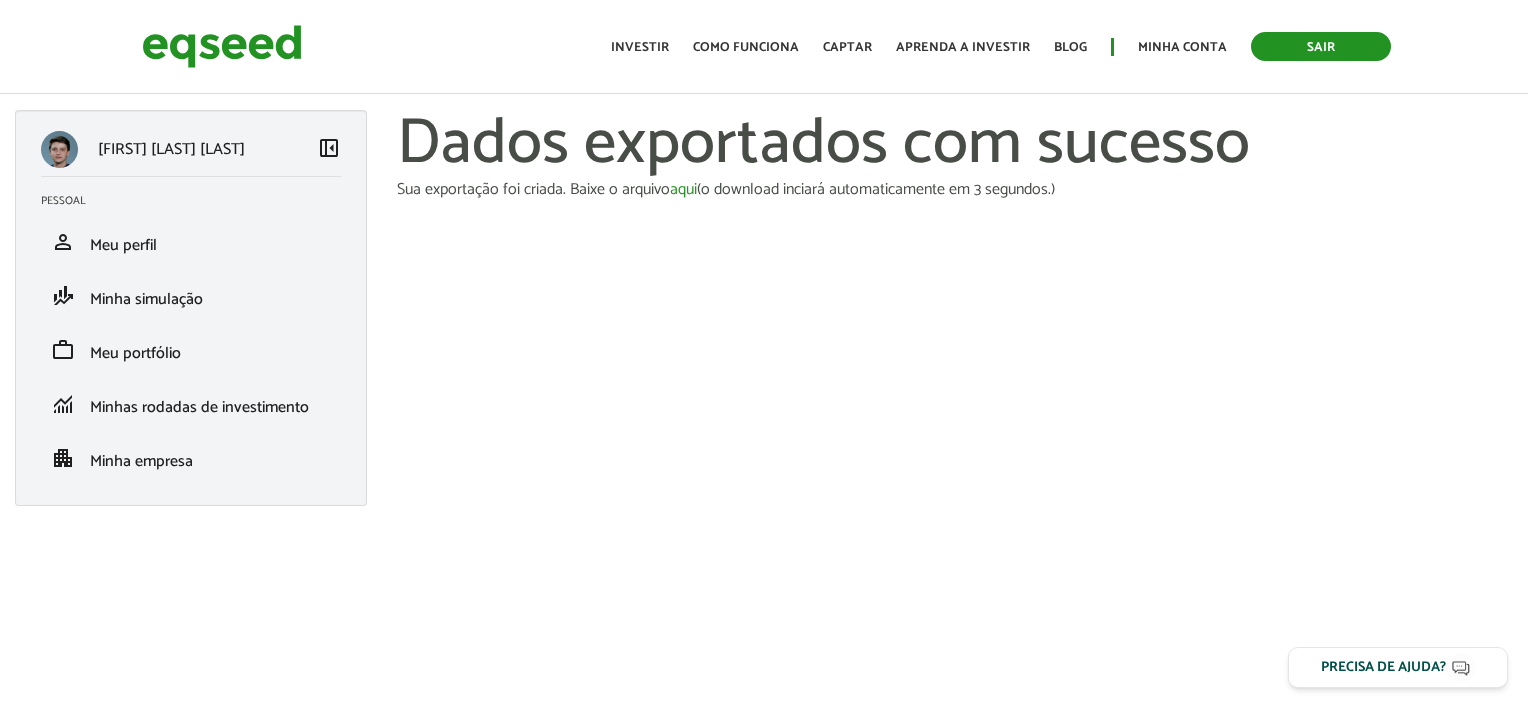 click on "Sair" at bounding box center (1321, 46) 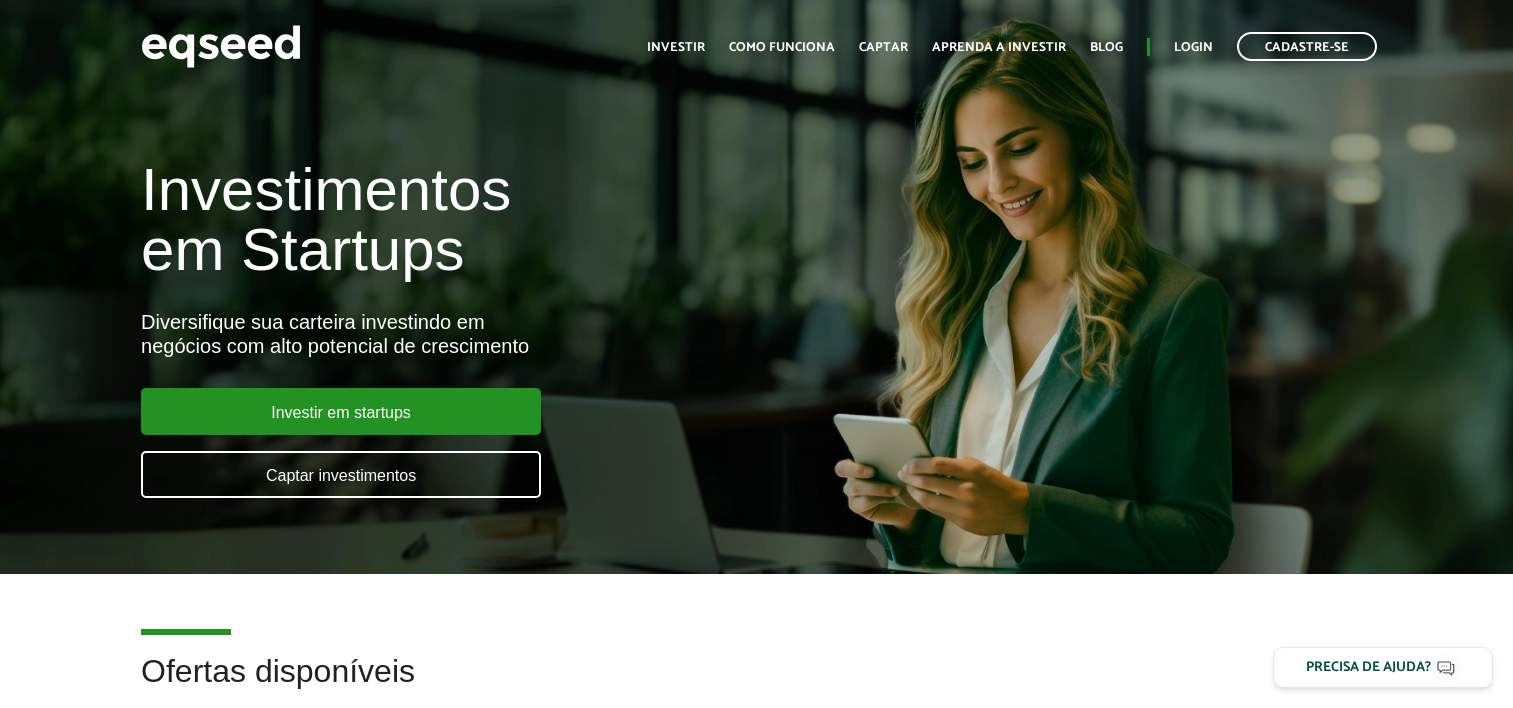 scroll, scrollTop: 0, scrollLeft: 0, axis: both 